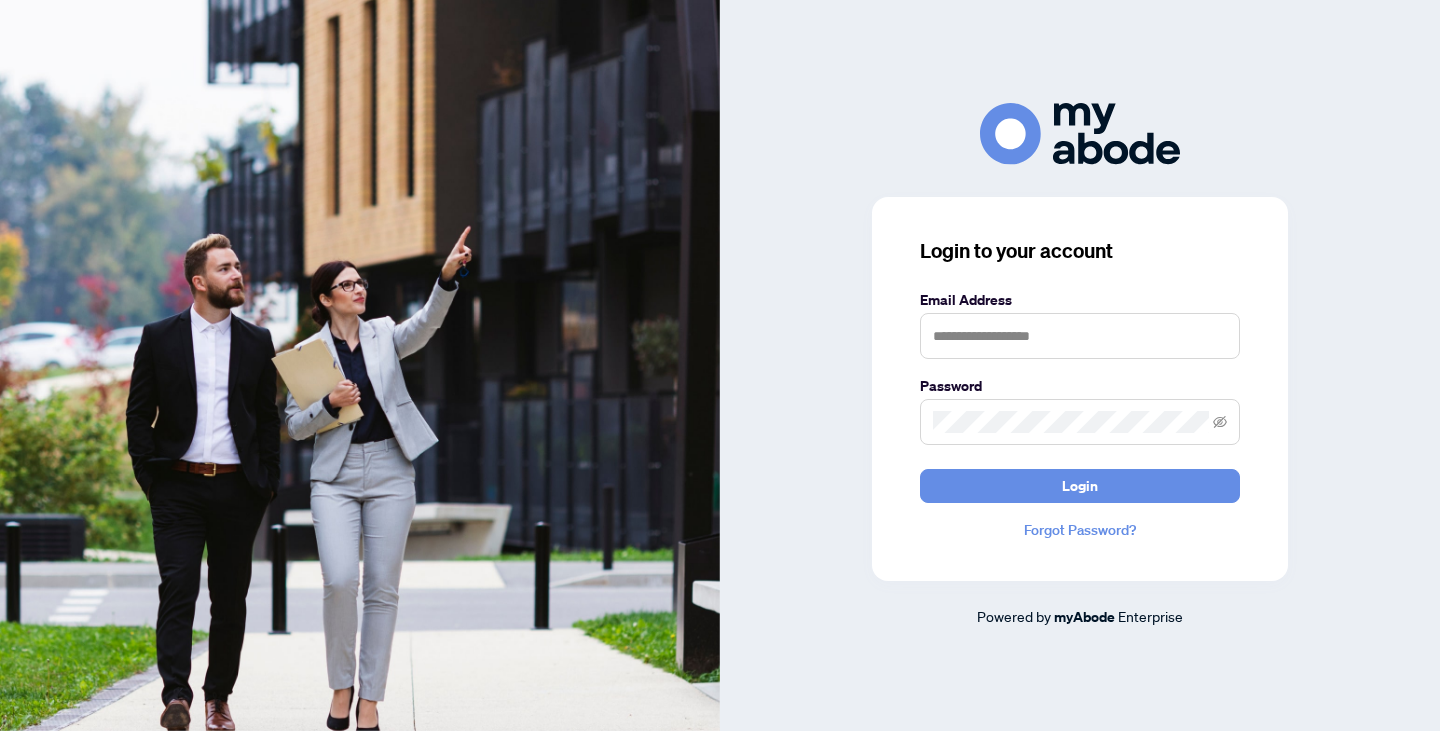 scroll, scrollTop: 0, scrollLeft: 0, axis: both 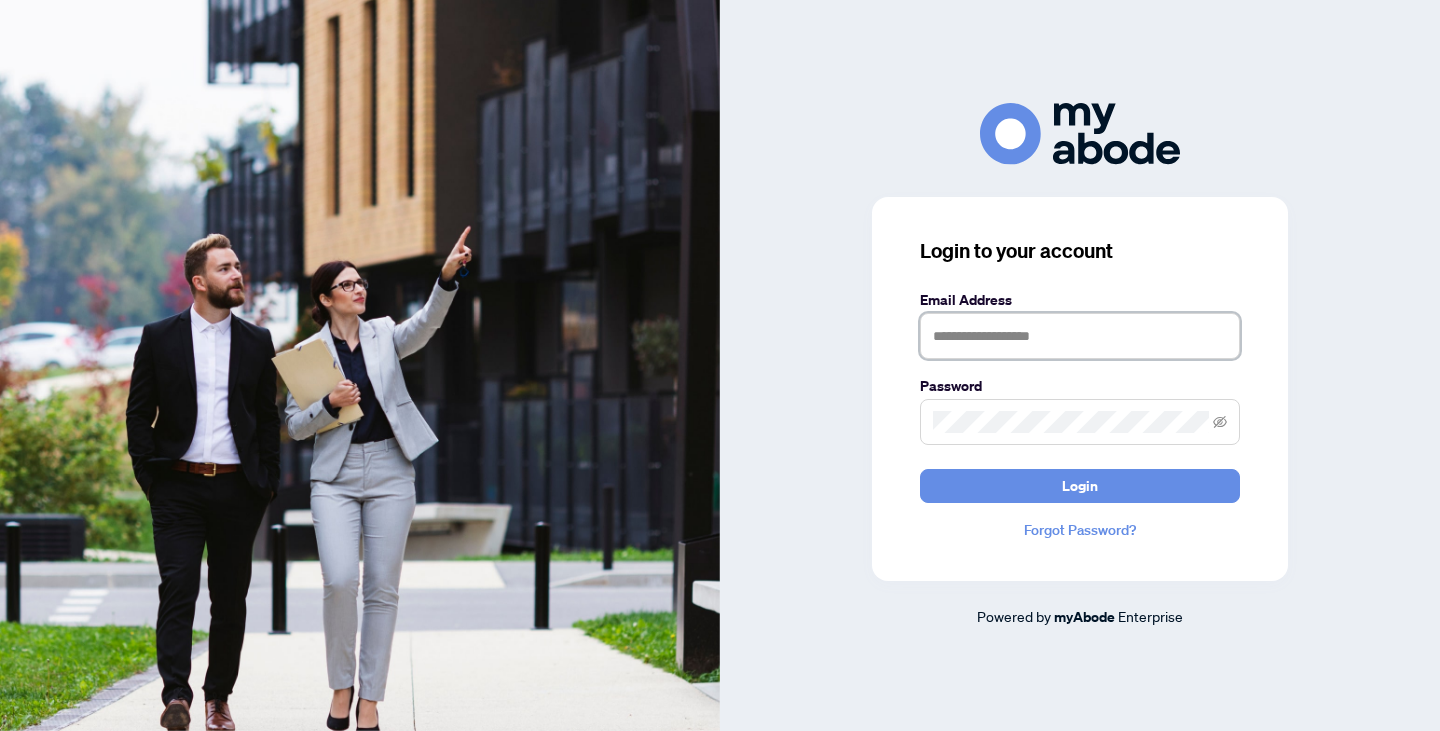 click at bounding box center (1080, 336) 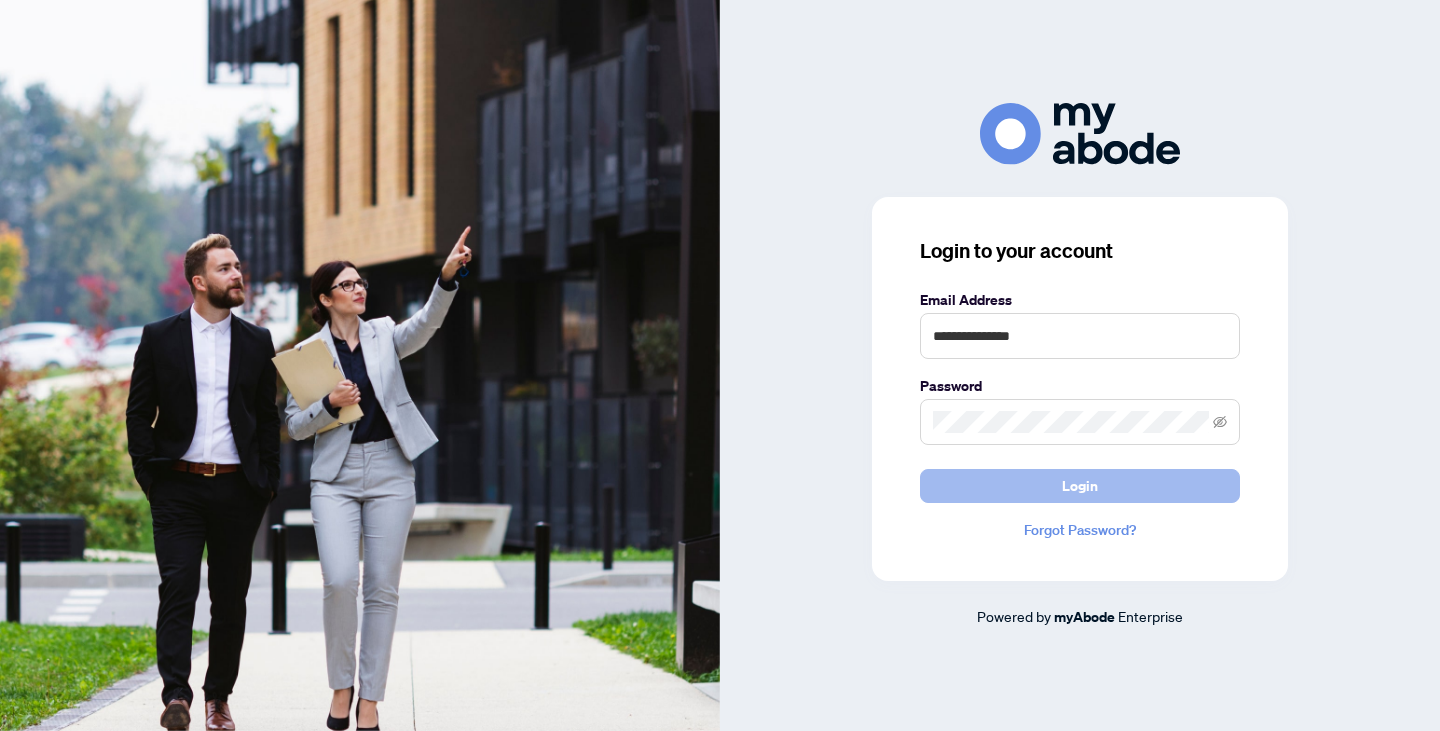 click on "Login" at bounding box center (1080, 486) 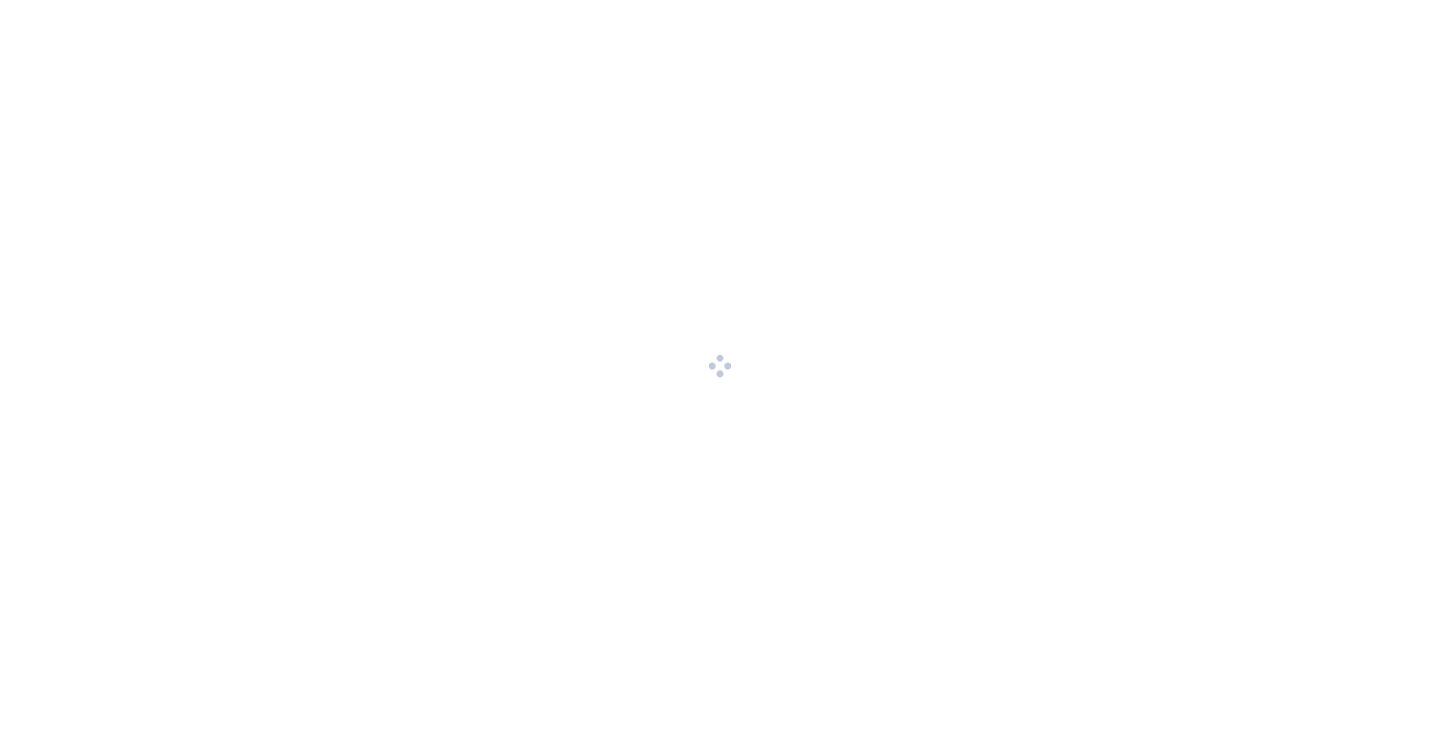 scroll, scrollTop: 0, scrollLeft: 0, axis: both 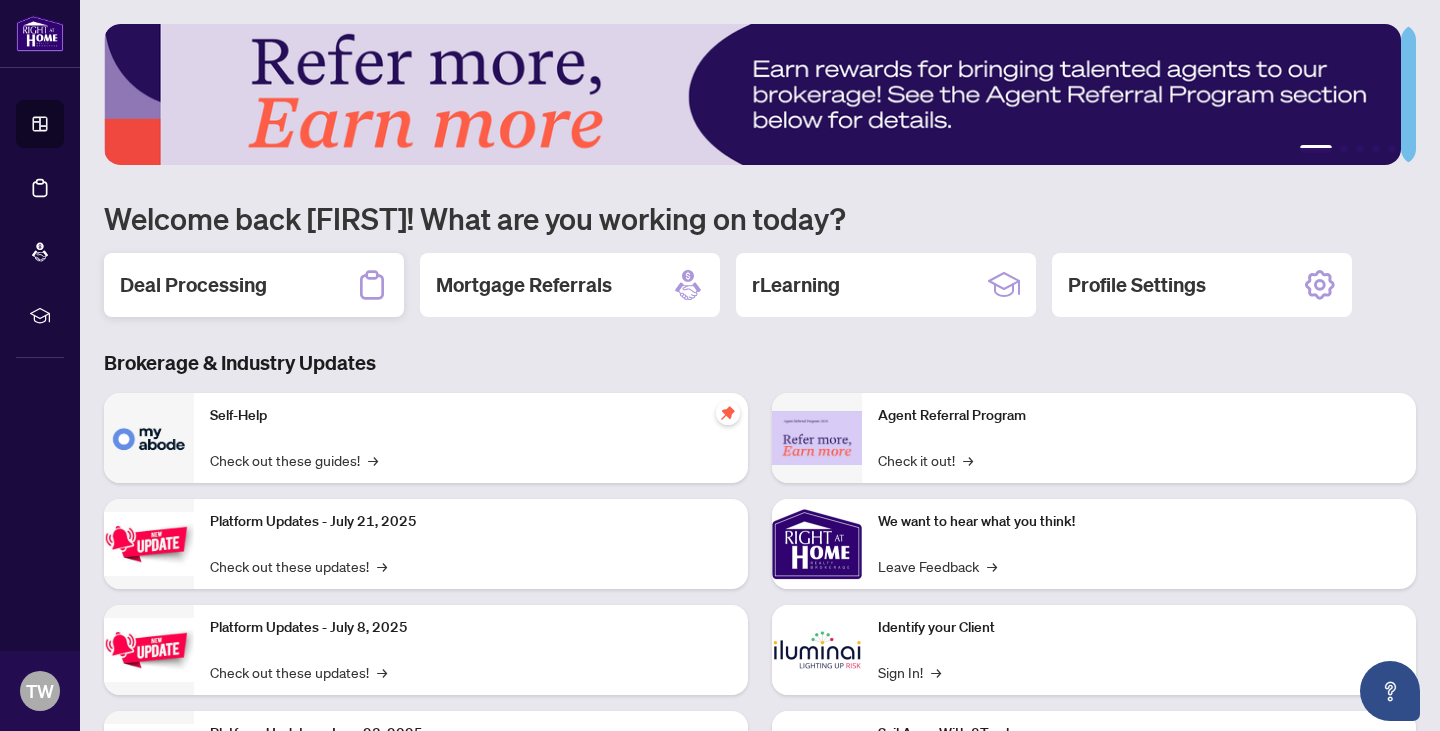 click on "Deal Processing" at bounding box center [254, 285] 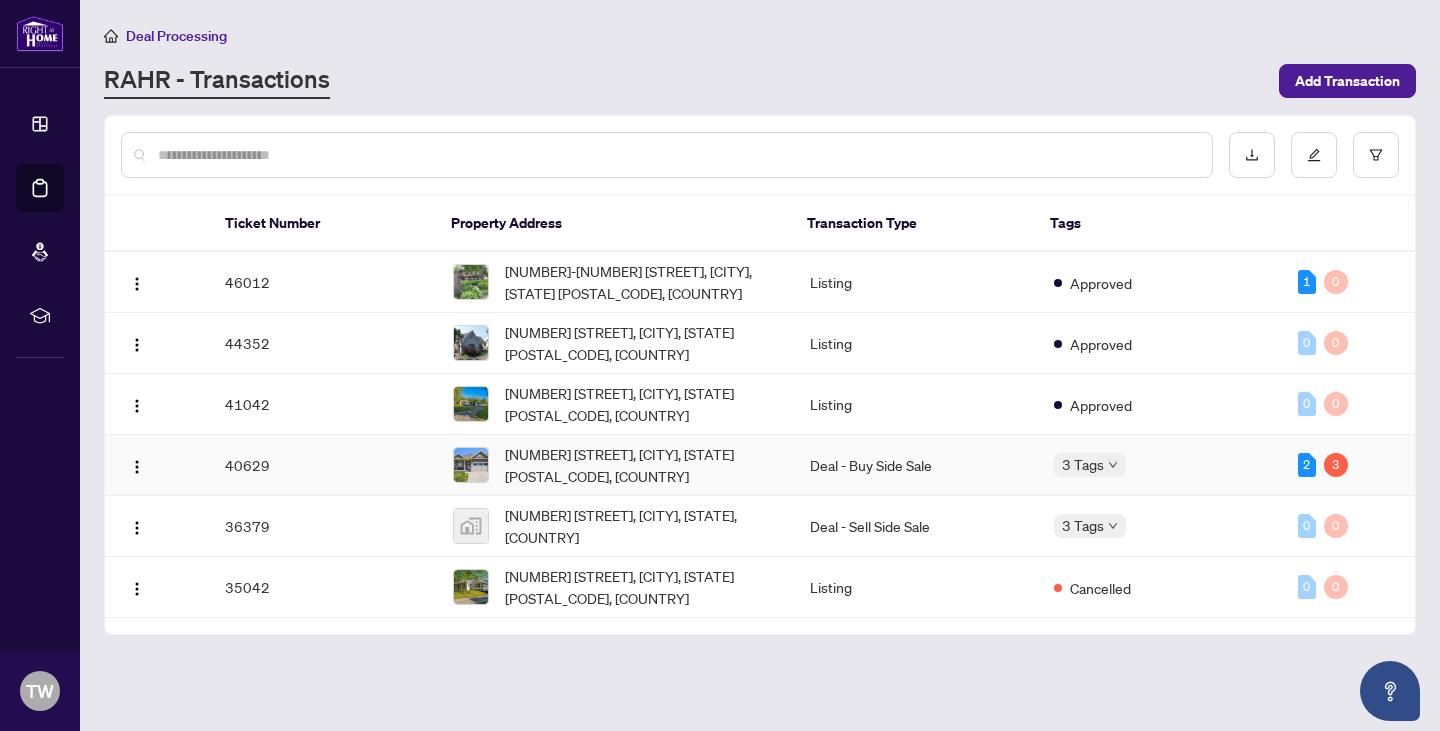 click on "40629" at bounding box center [323, 465] 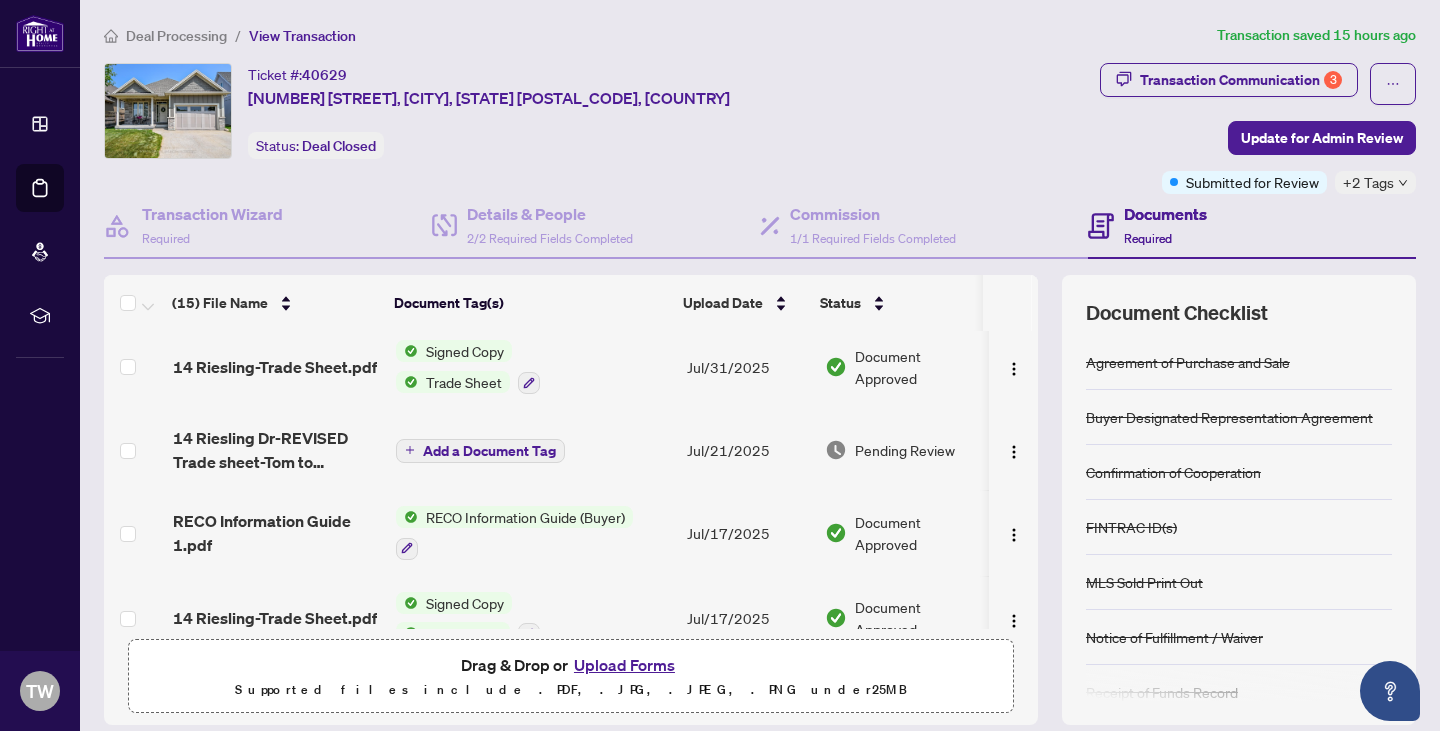 scroll, scrollTop: 0, scrollLeft: 0, axis: both 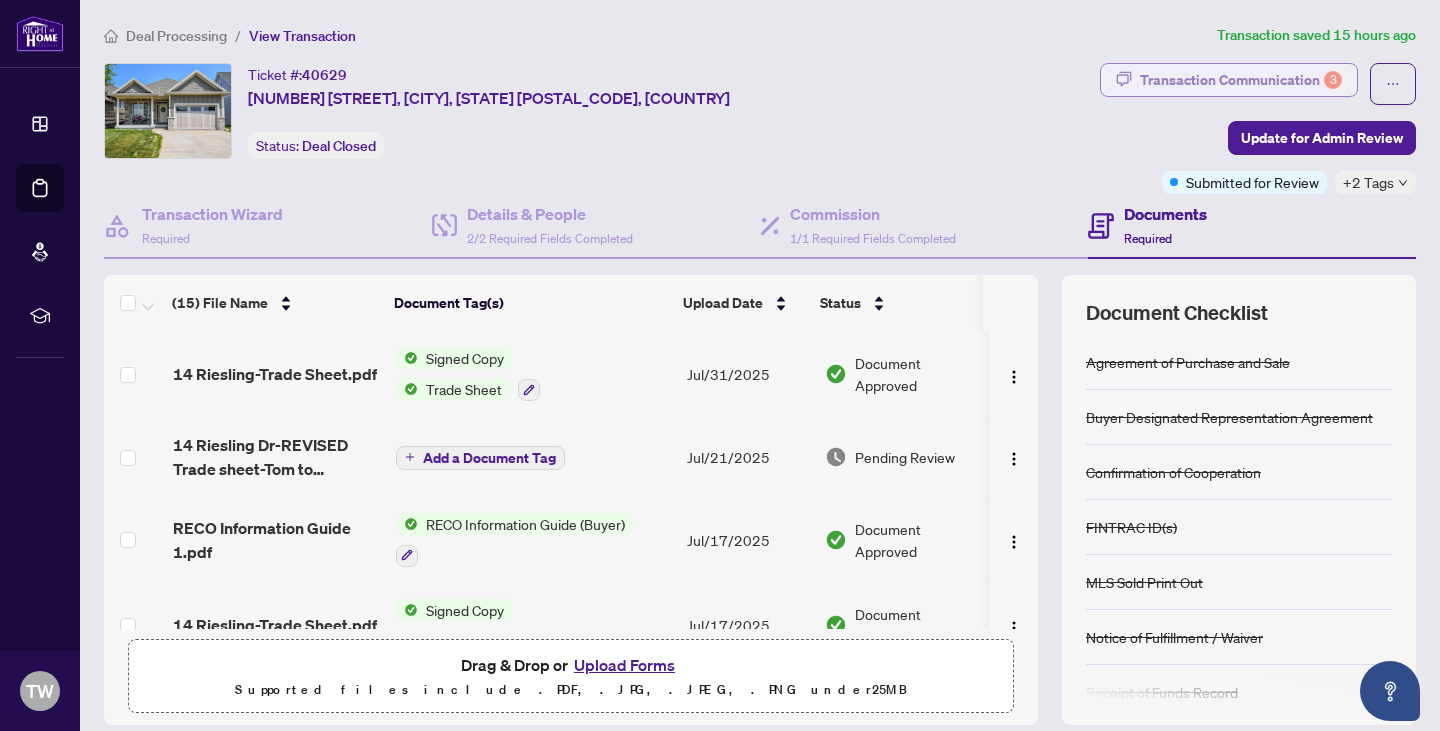 click on "Transaction Communication 3" at bounding box center [1241, 80] 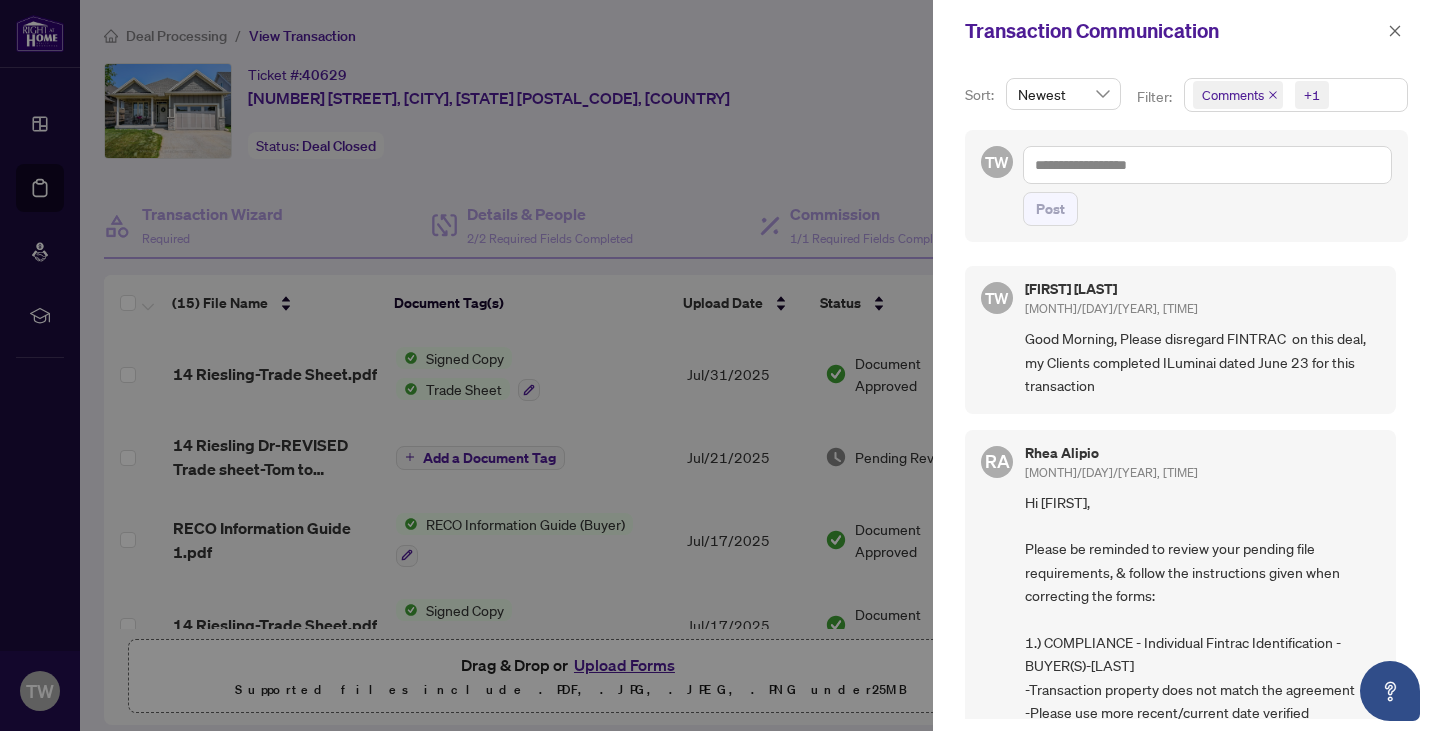 click at bounding box center [720, 365] 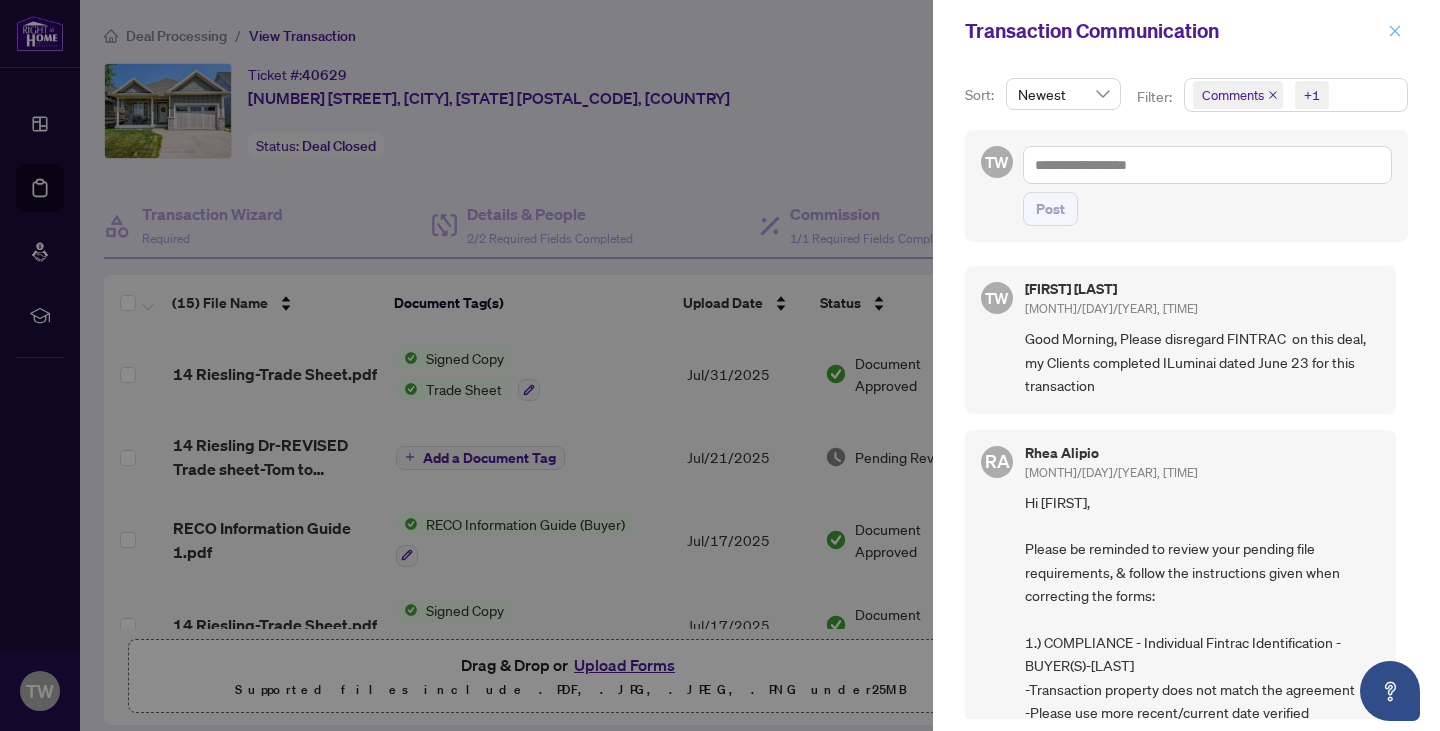 click 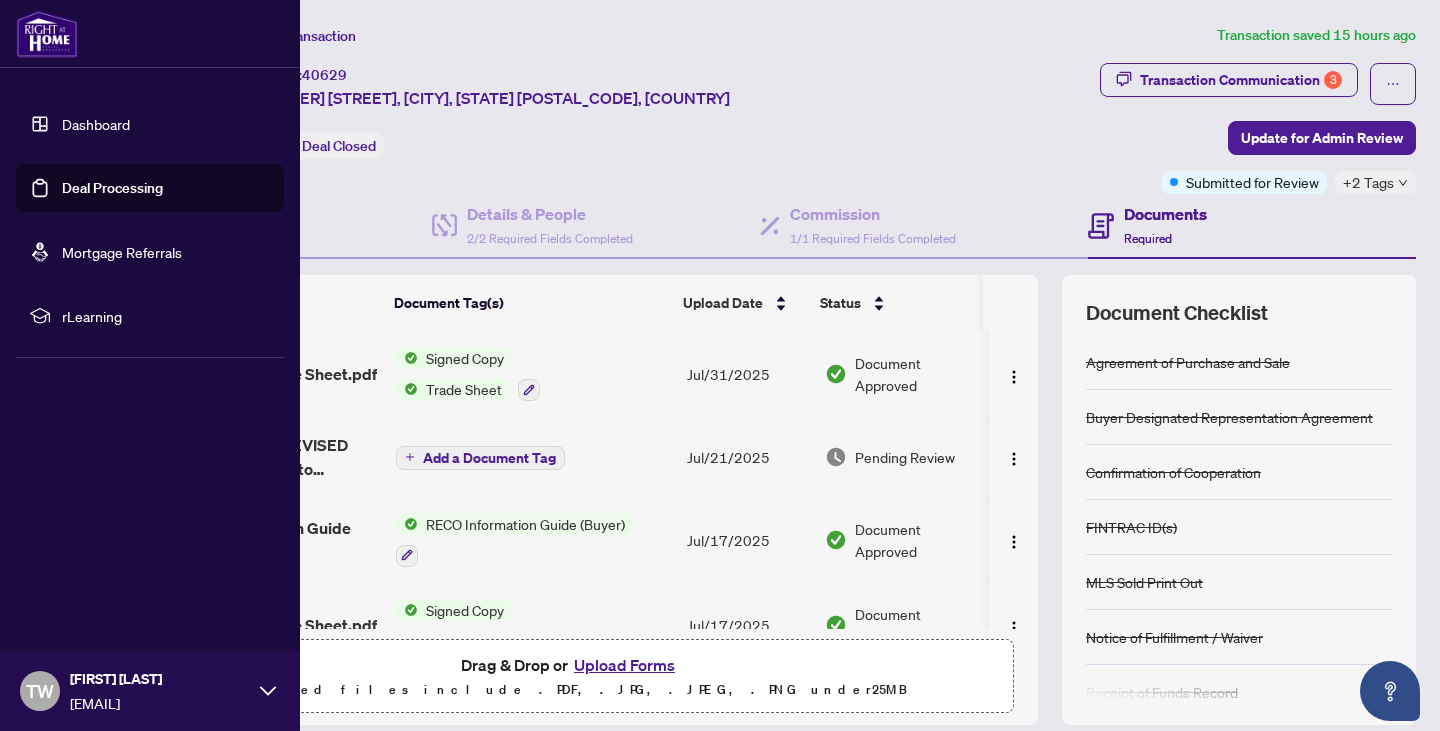 click at bounding box center (47, 34) 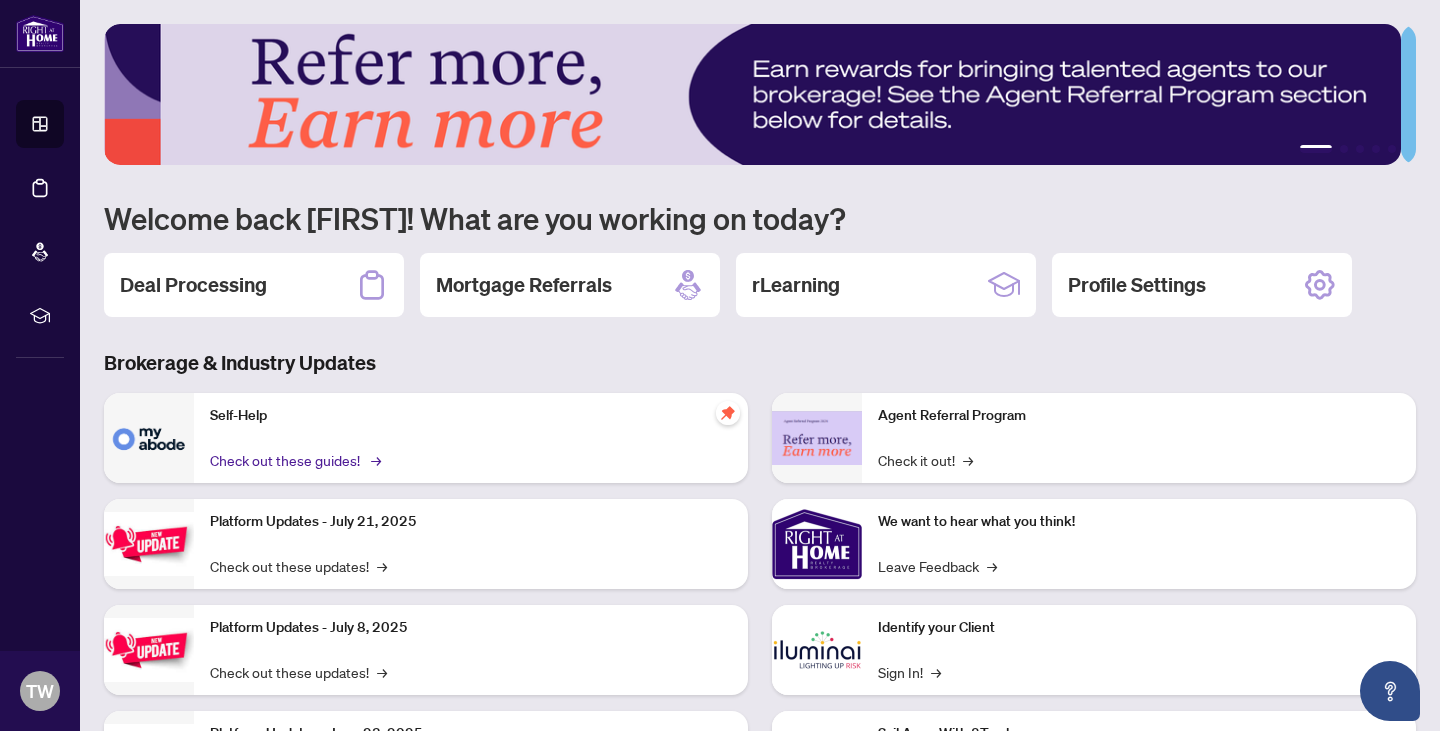 click on "Check out these guides! →" at bounding box center [294, 460] 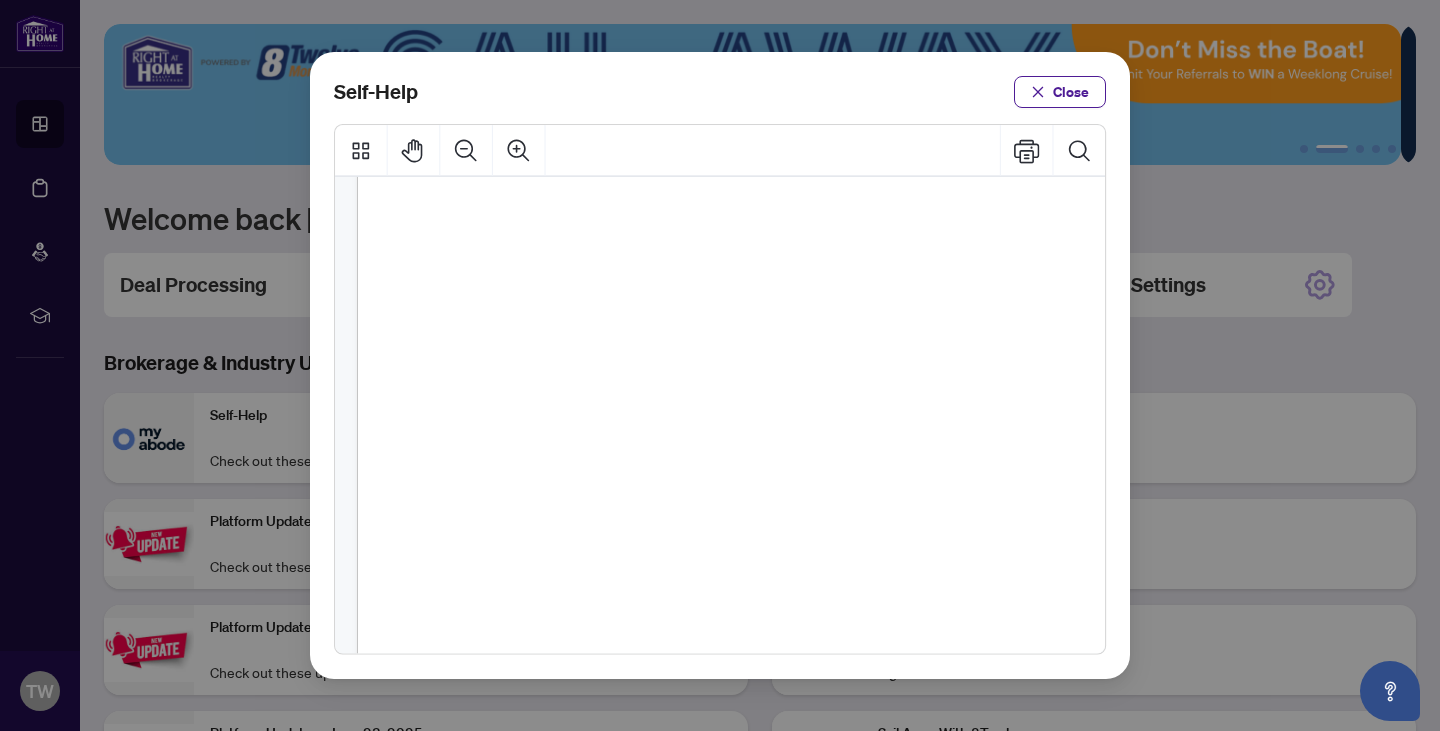 scroll, scrollTop: 127, scrollLeft: 0, axis: vertical 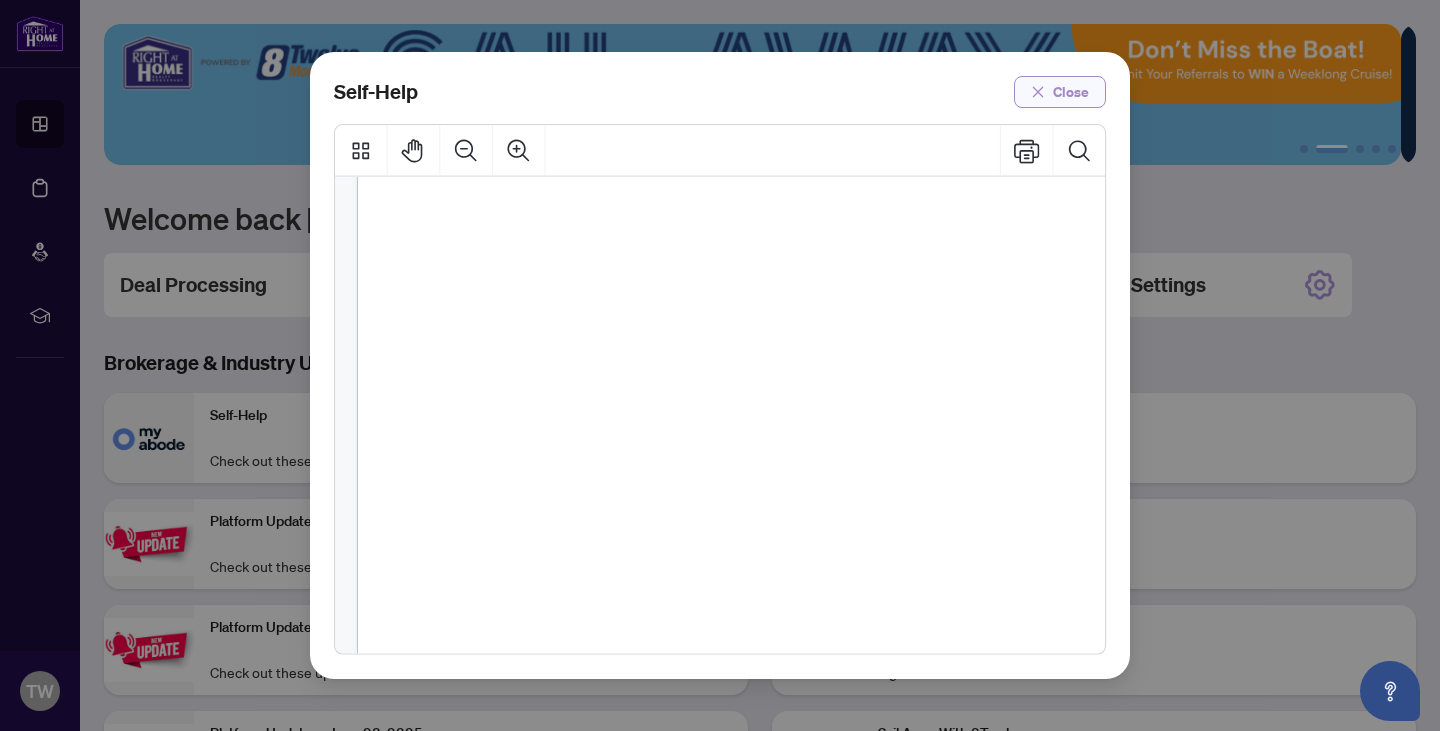 click on "Close" at bounding box center (1071, 92) 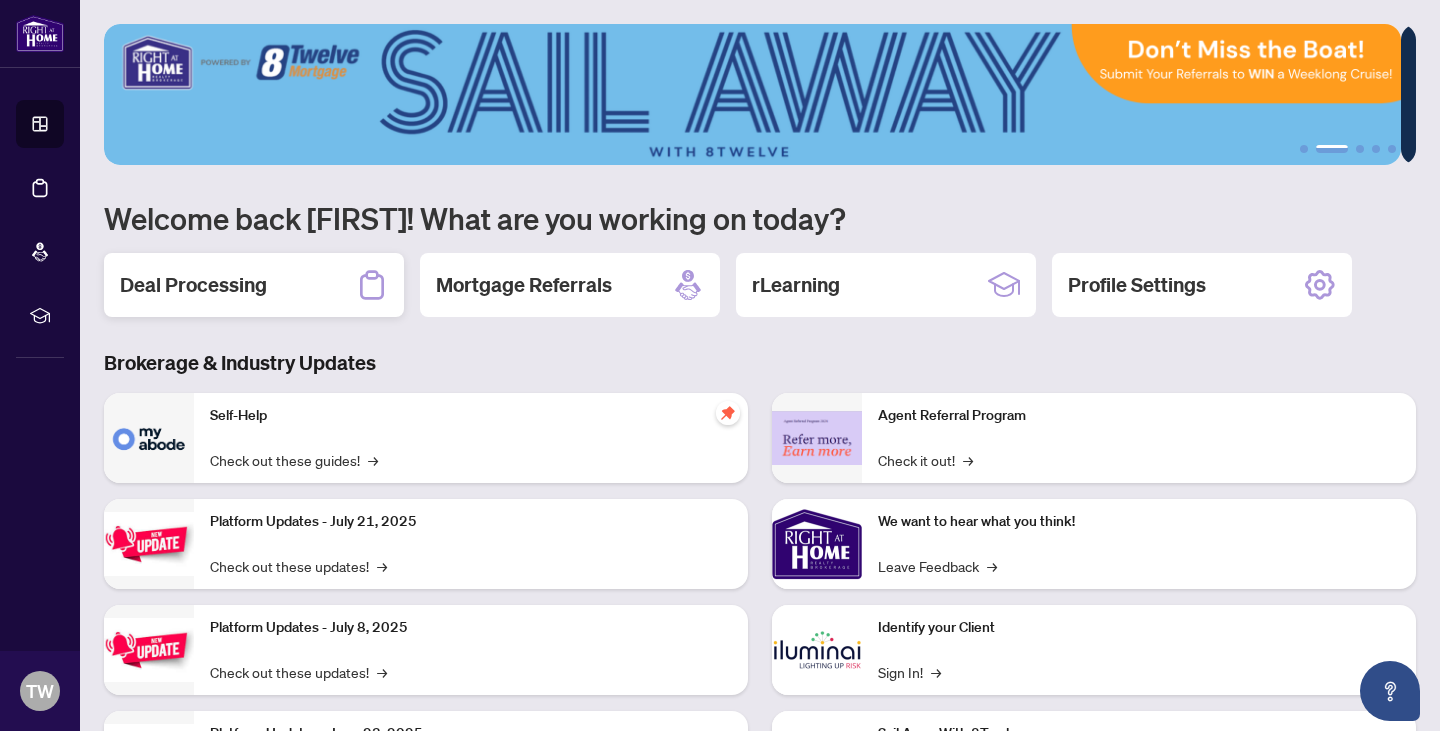 click on "Deal Processing" at bounding box center (193, 285) 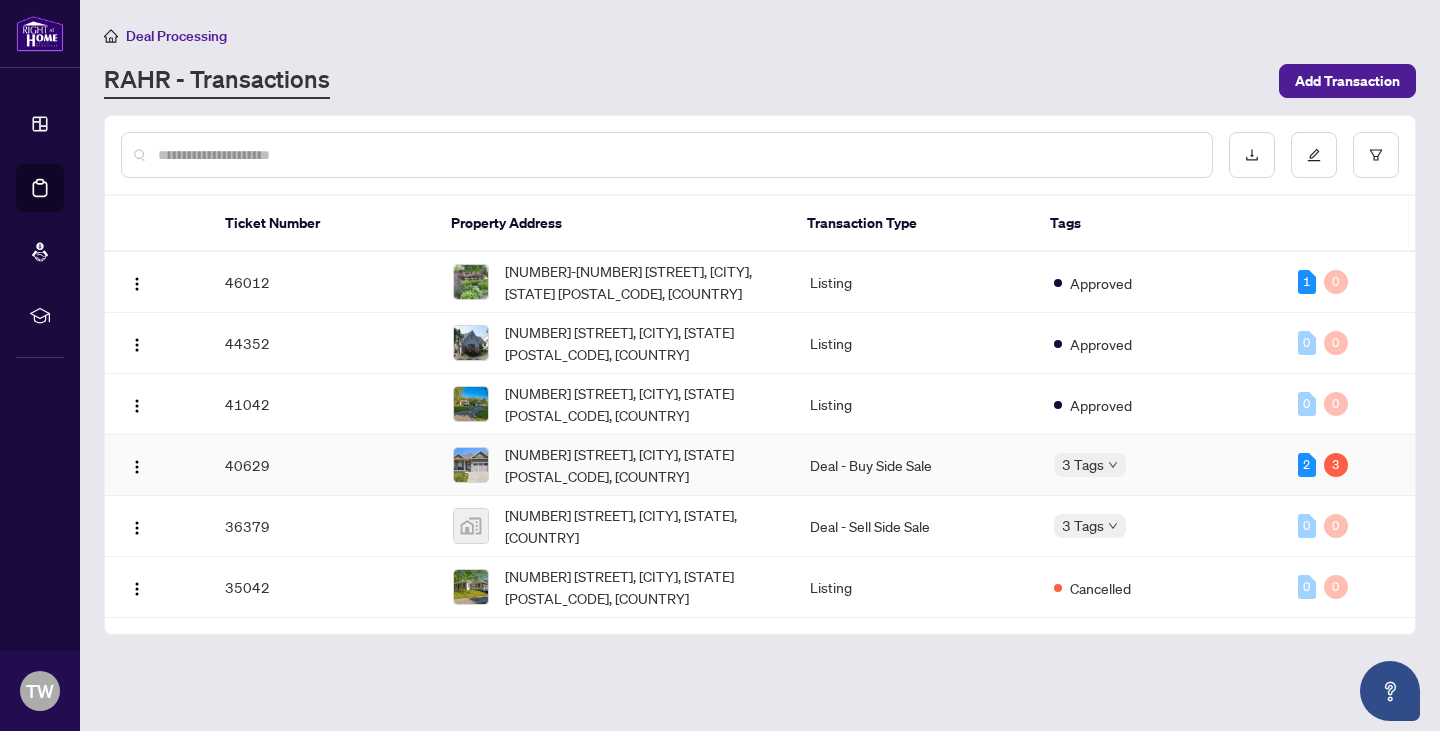 click on "40629" at bounding box center [323, 465] 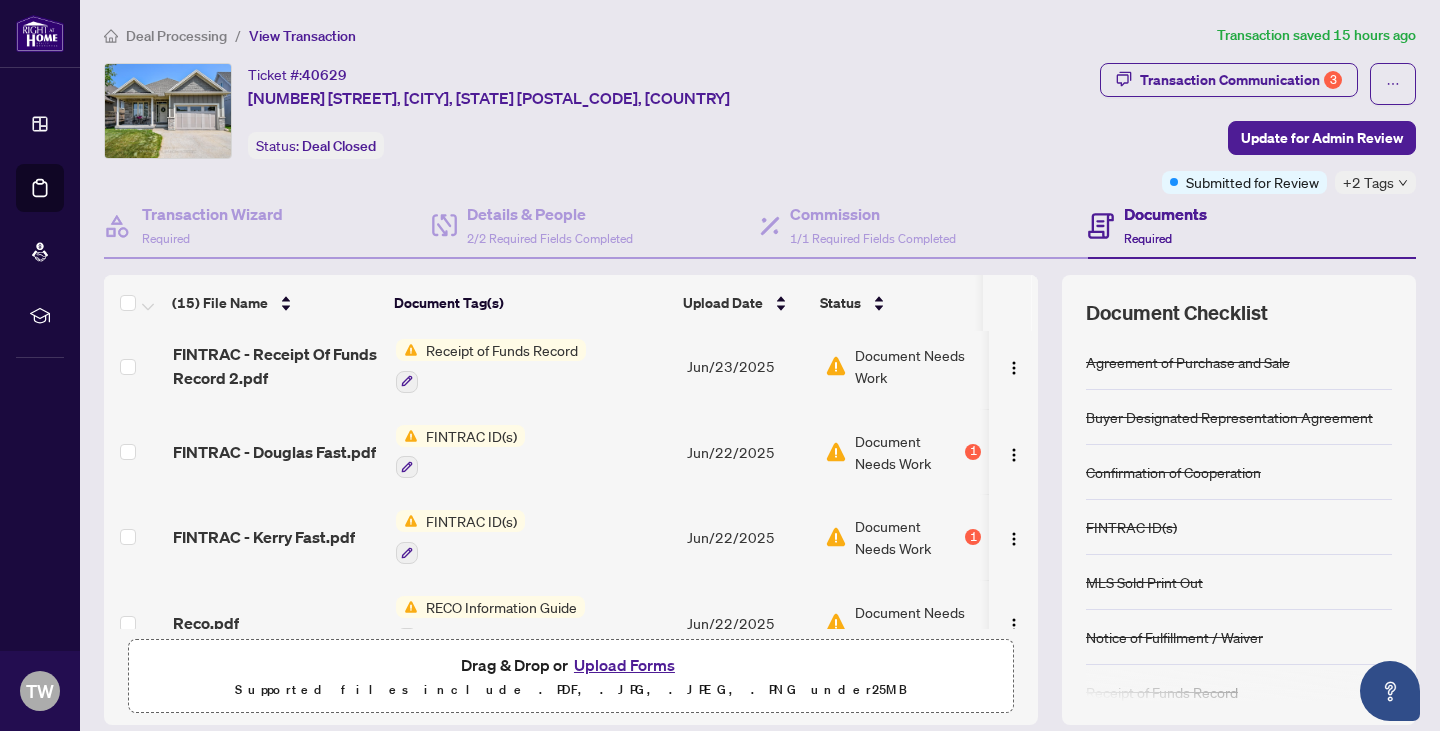 scroll, scrollTop: 688, scrollLeft: 0, axis: vertical 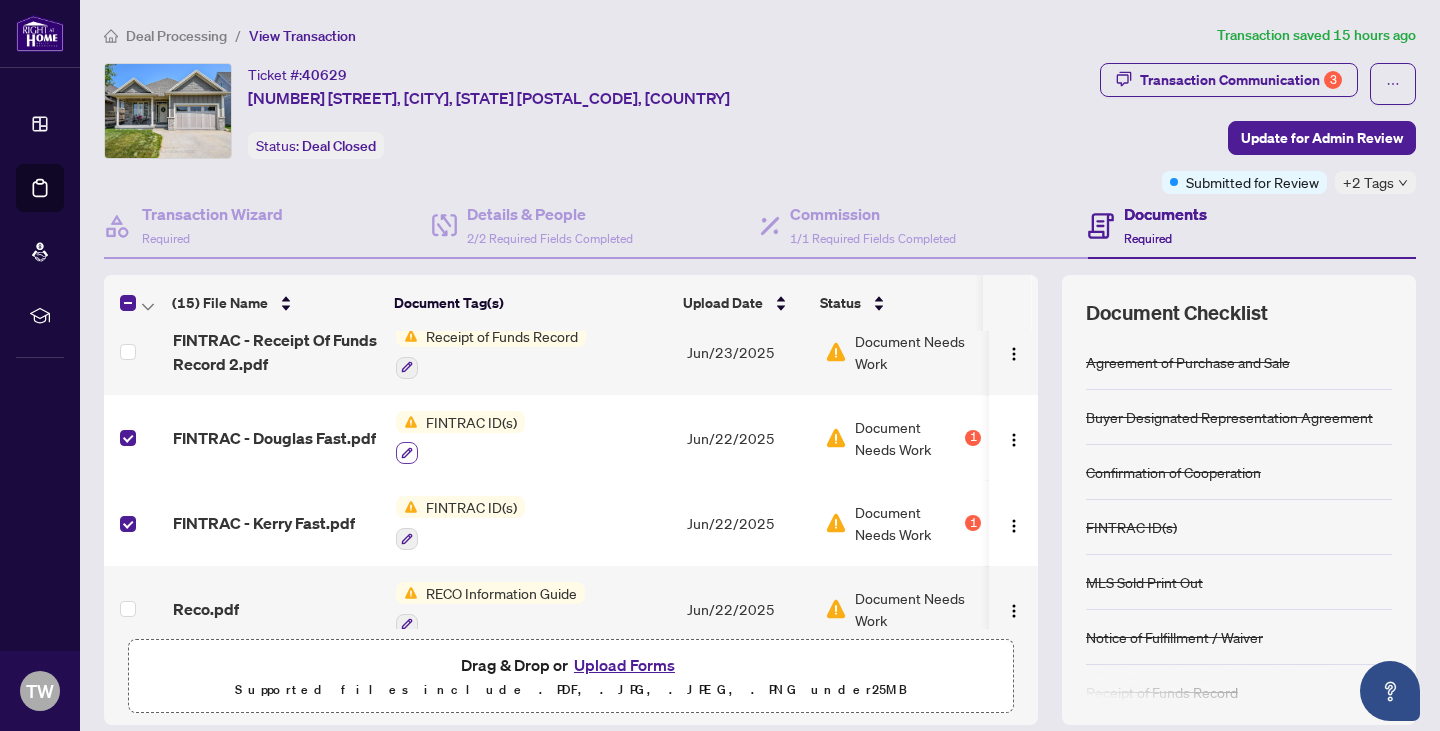 click 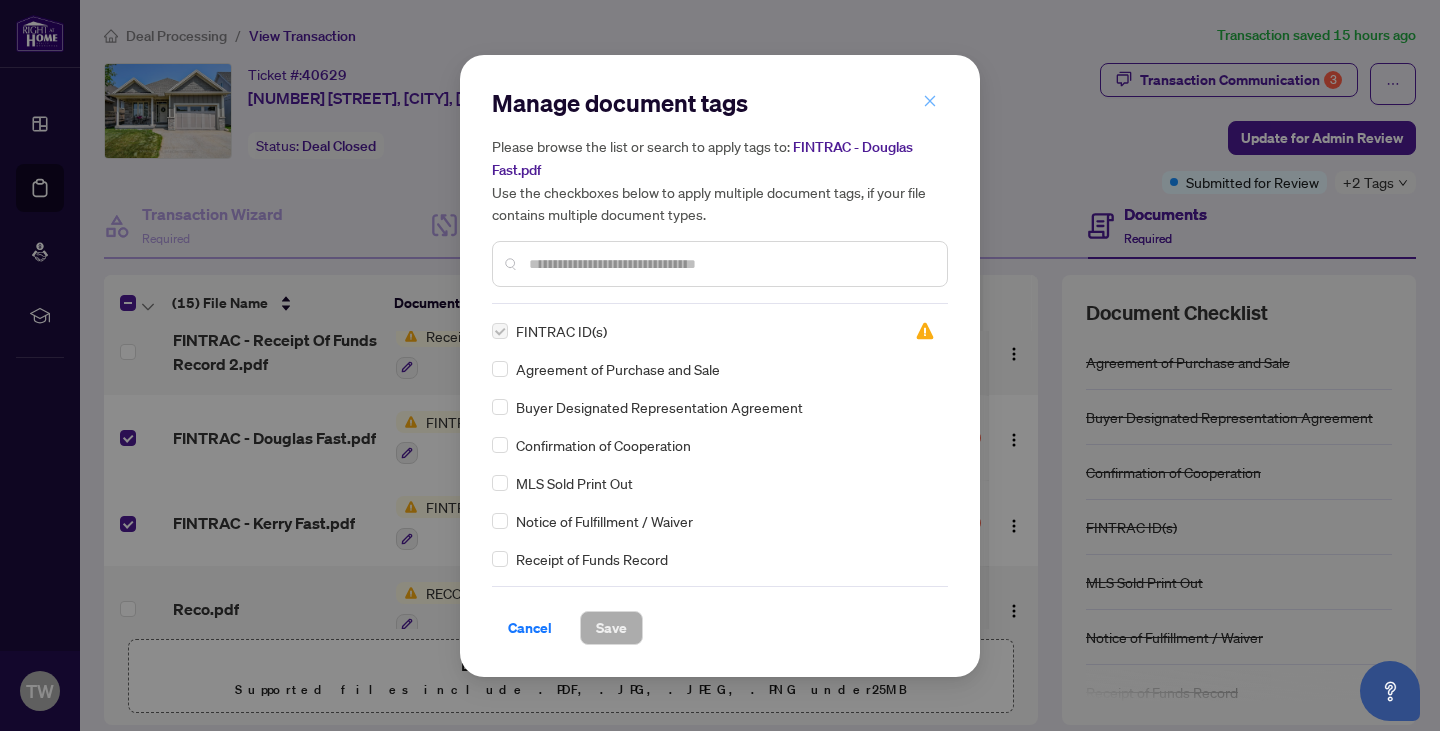 click 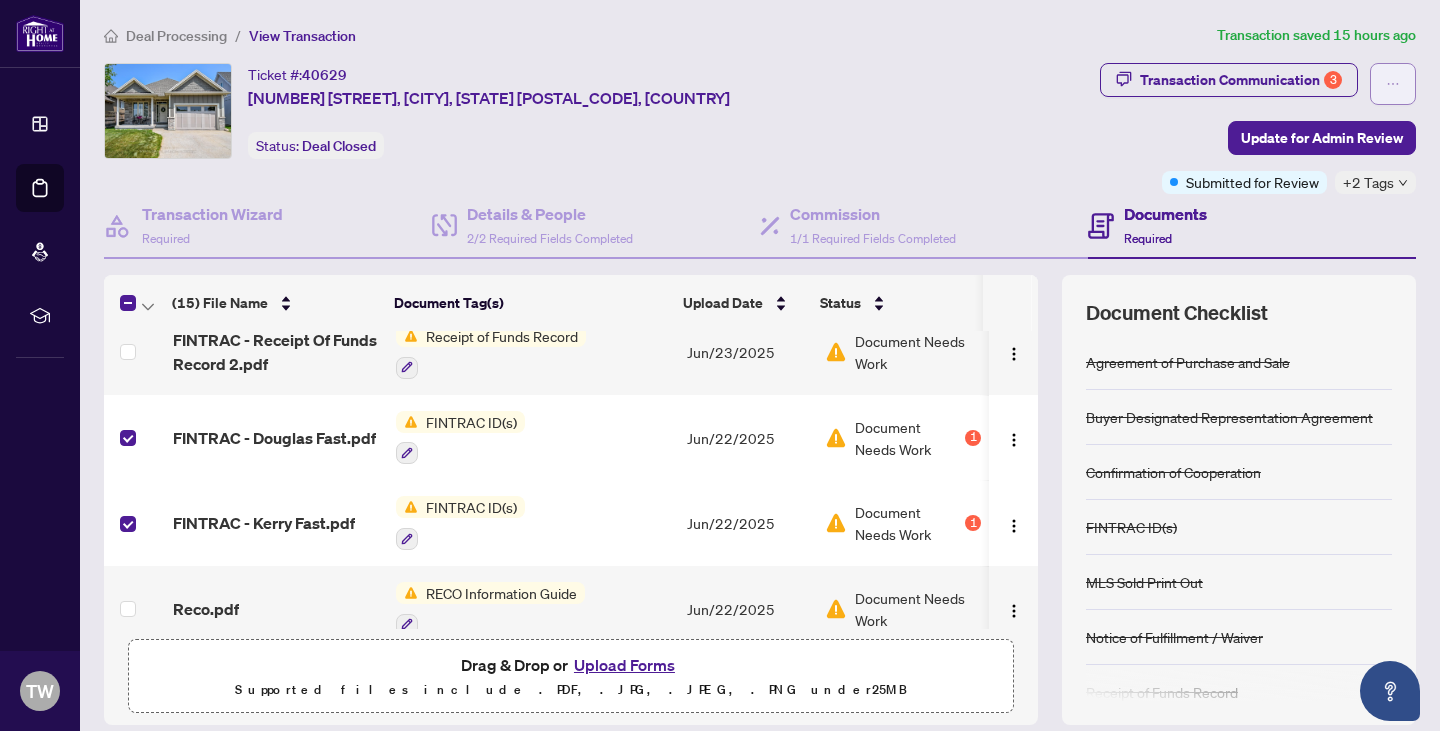 click at bounding box center [1393, 84] 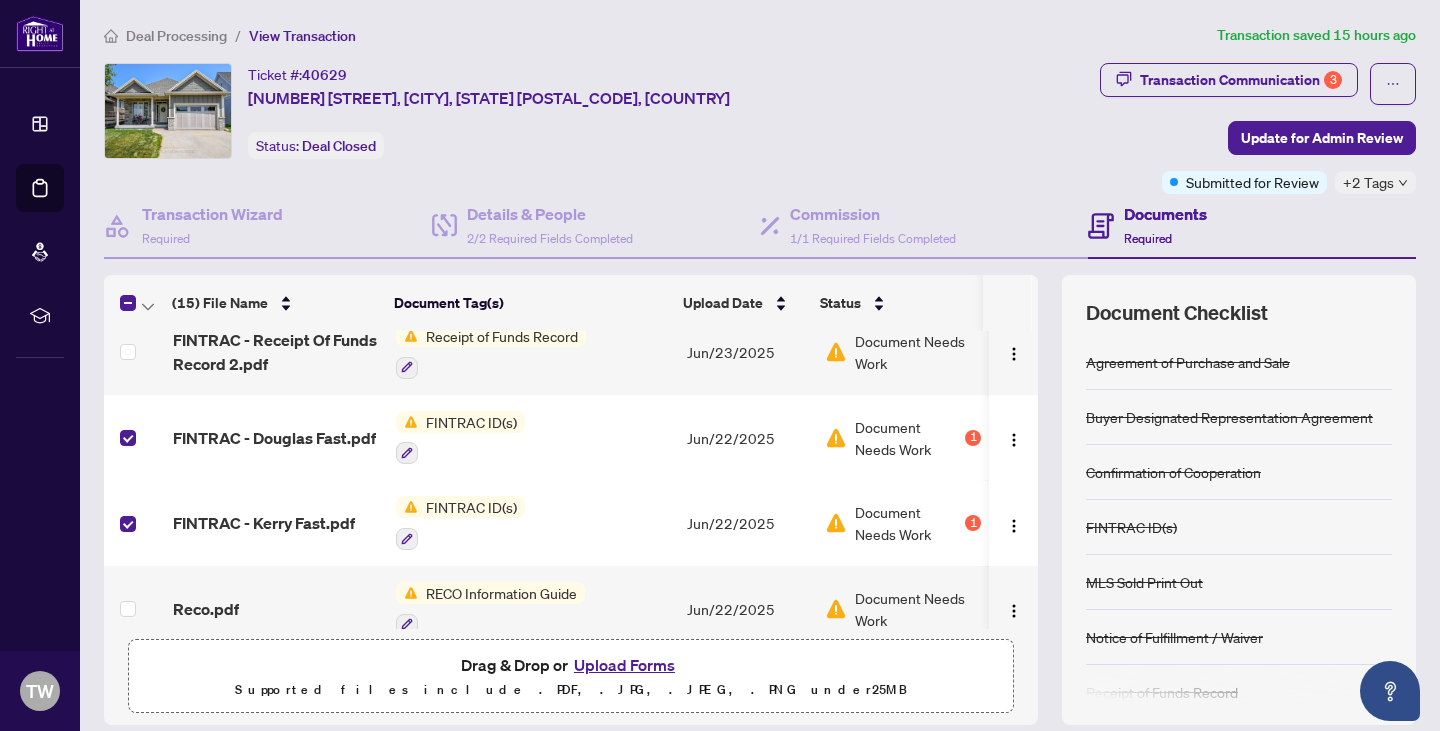 click on "Ticket #:  [NUMBER] [NUMBER] [STREET], [CITY], [STATE] [POSTAL_CODE], [COUNTRY] Status:   Deal Closed" at bounding box center [598, 128] 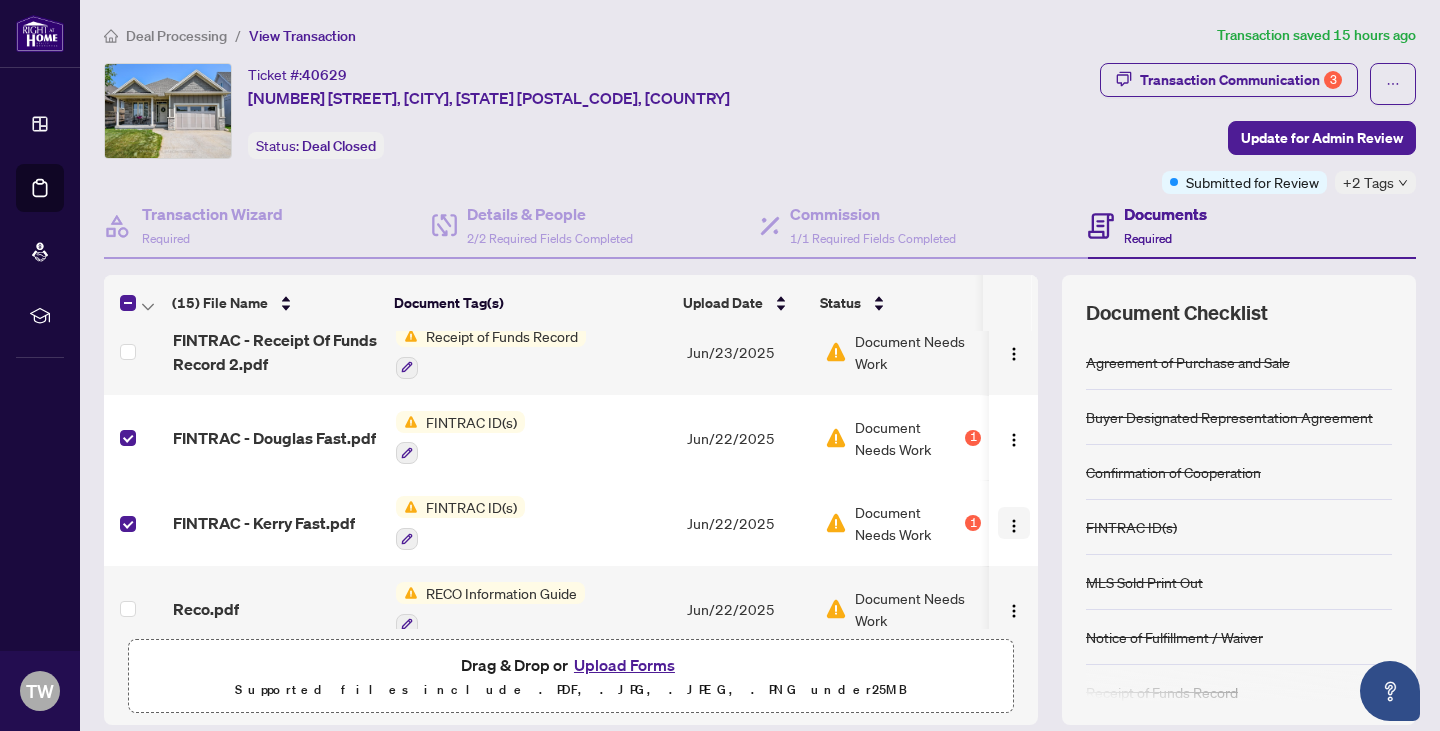 click at bounding box center (1014, 526) 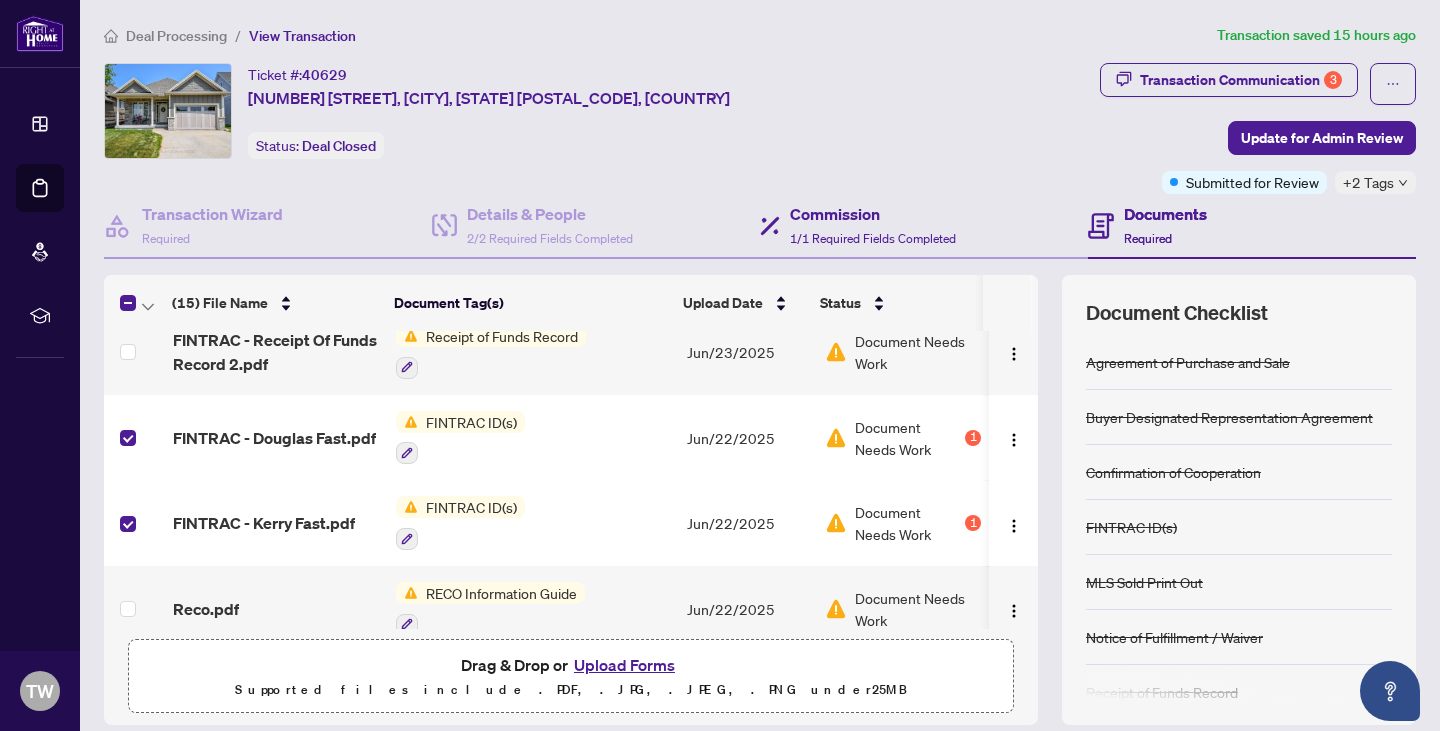 click on "Commission 1/1 Required Fields Completed" at bounding box center [924, 226] 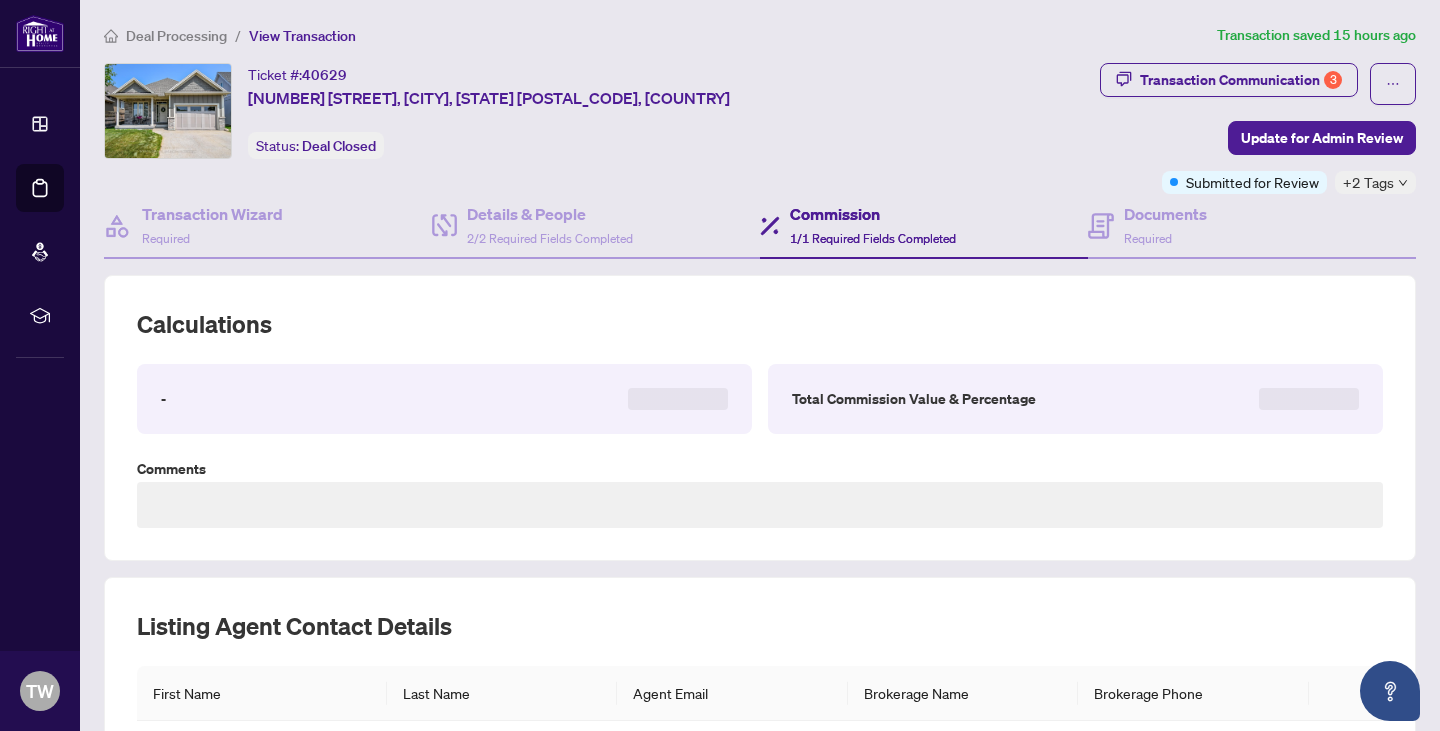 type on "*******" 